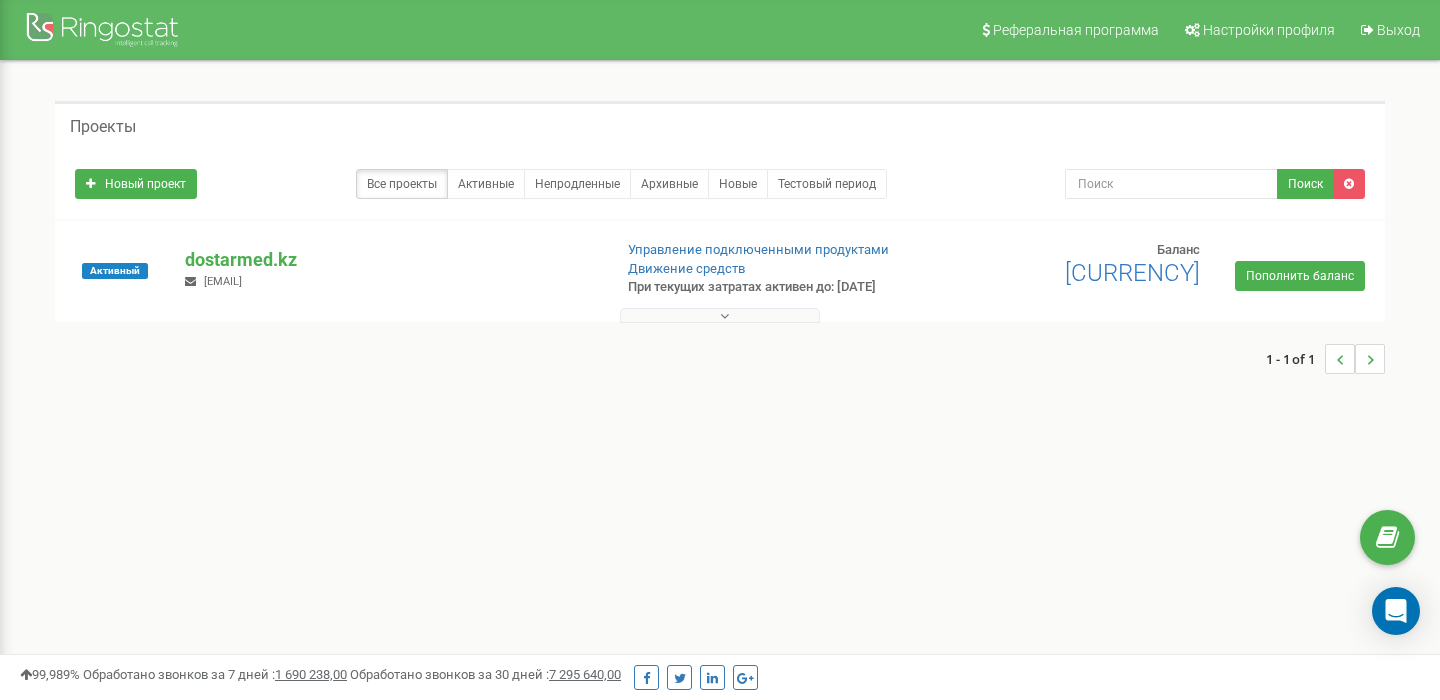 scroll, scrollTop: 0, scrollLeft: 0, axis: both 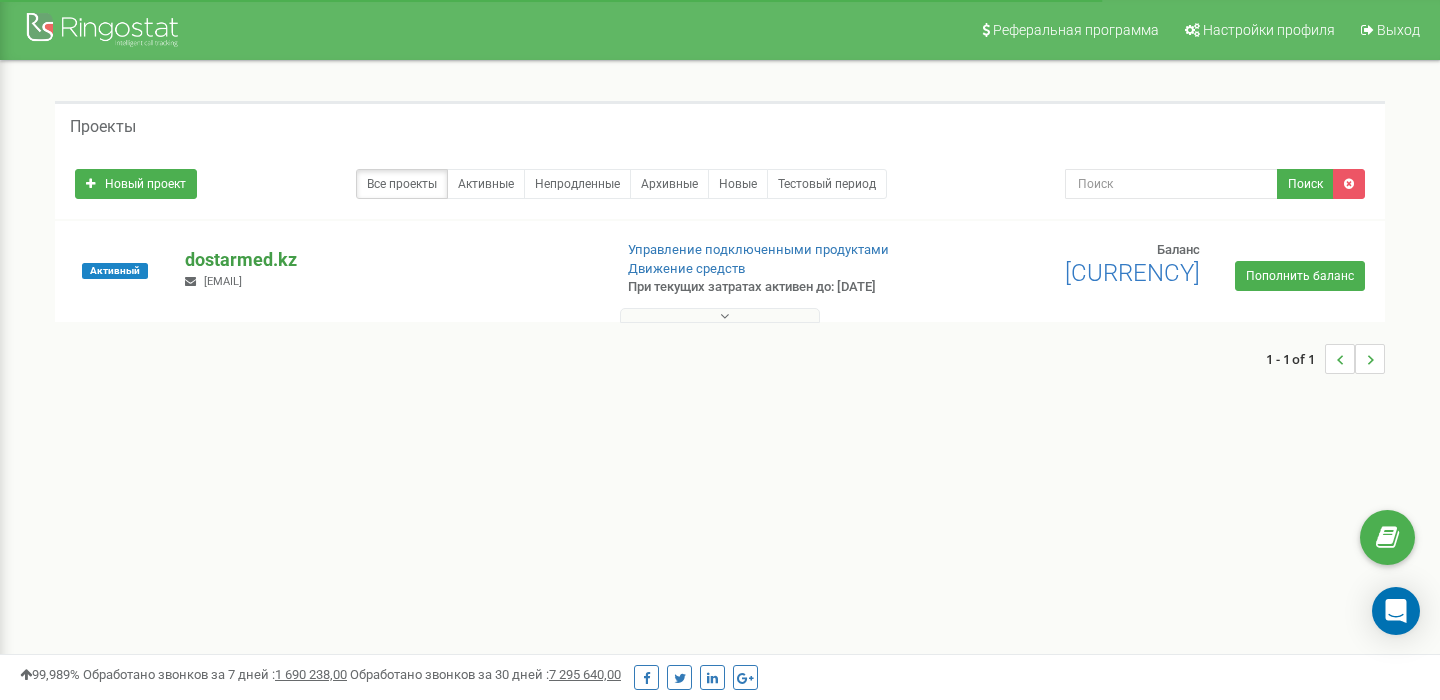 click on "dostarmed.[STATE]" at bounding box center [390, 260] 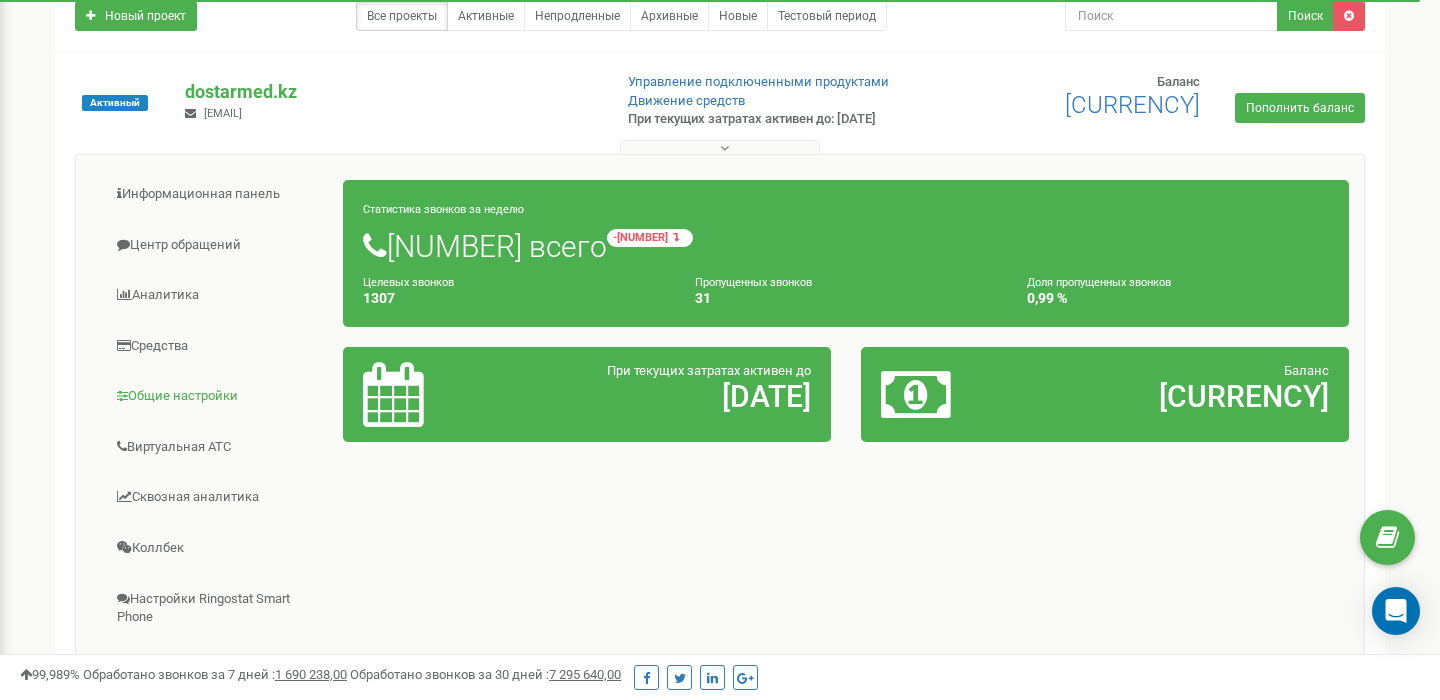 scroll, scrollTop: 97, scrollLeft: 0, axis: vertical 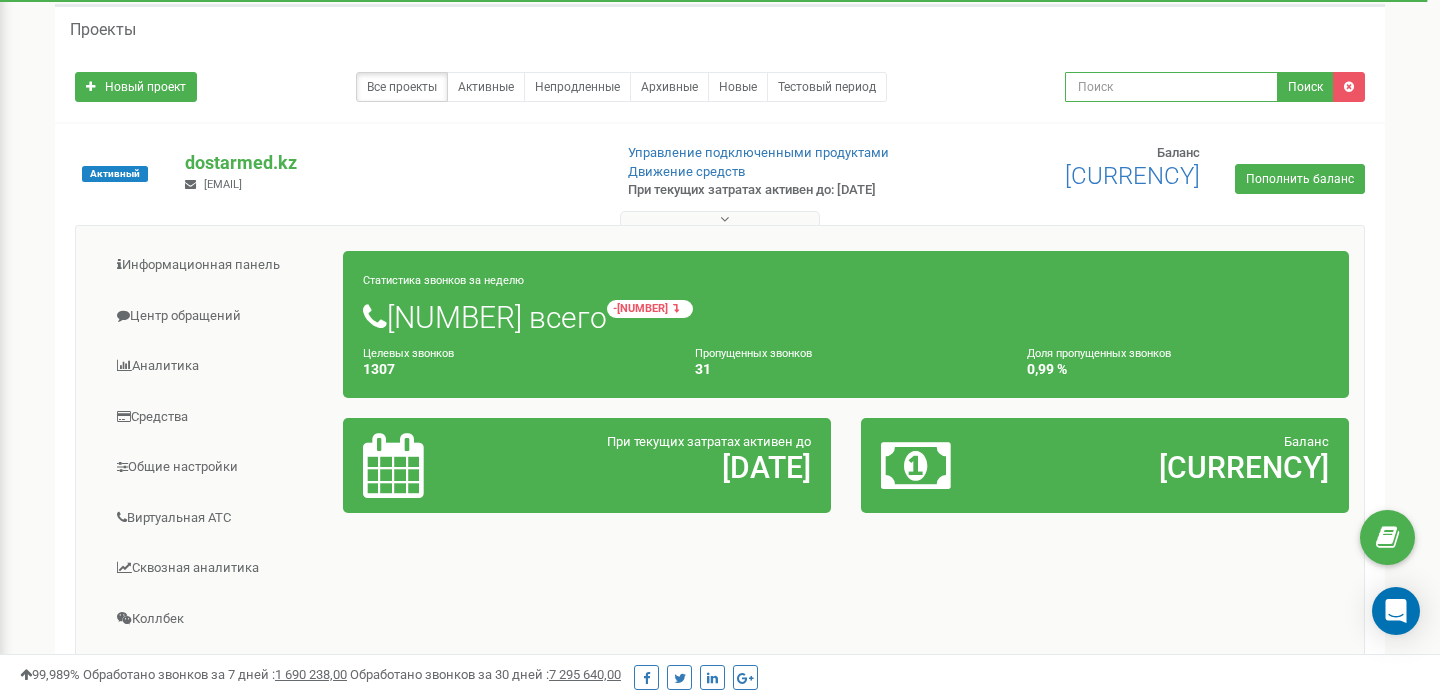 click at bounding box center (1171, 87) 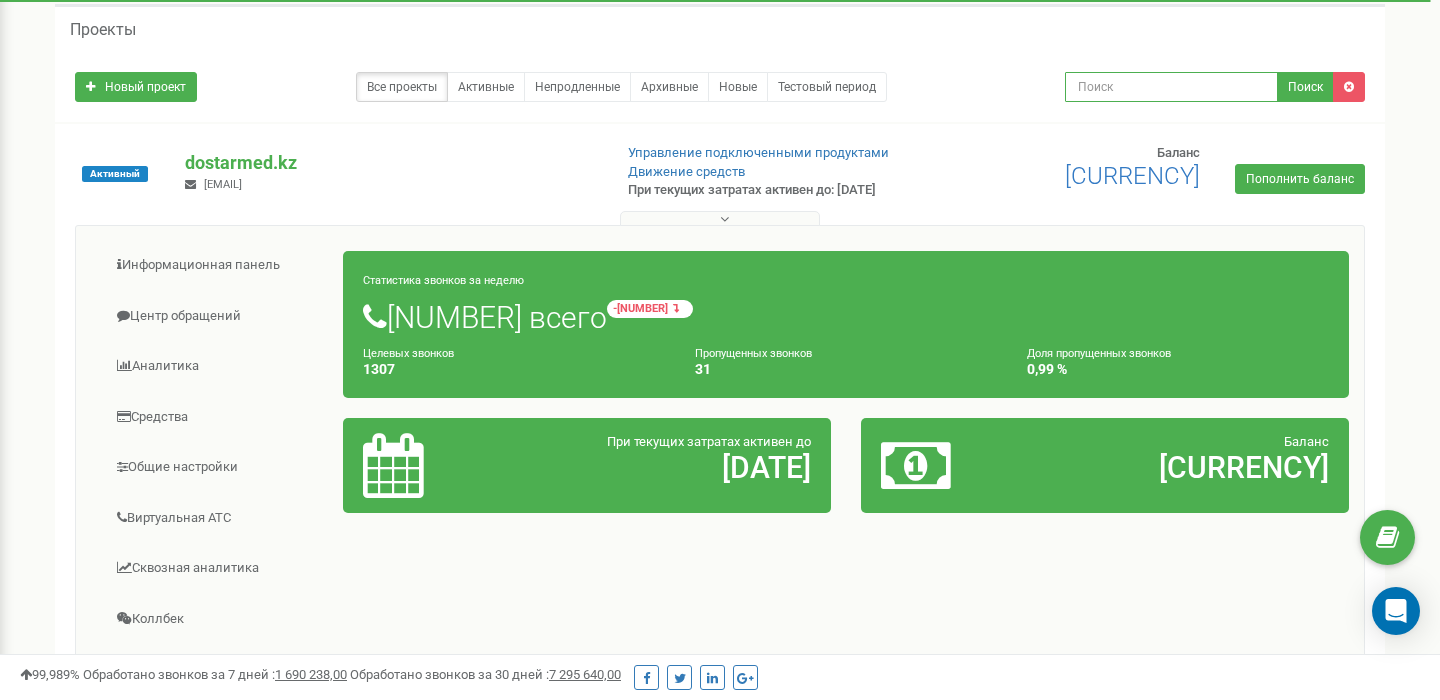 paste on "[PHONE]" 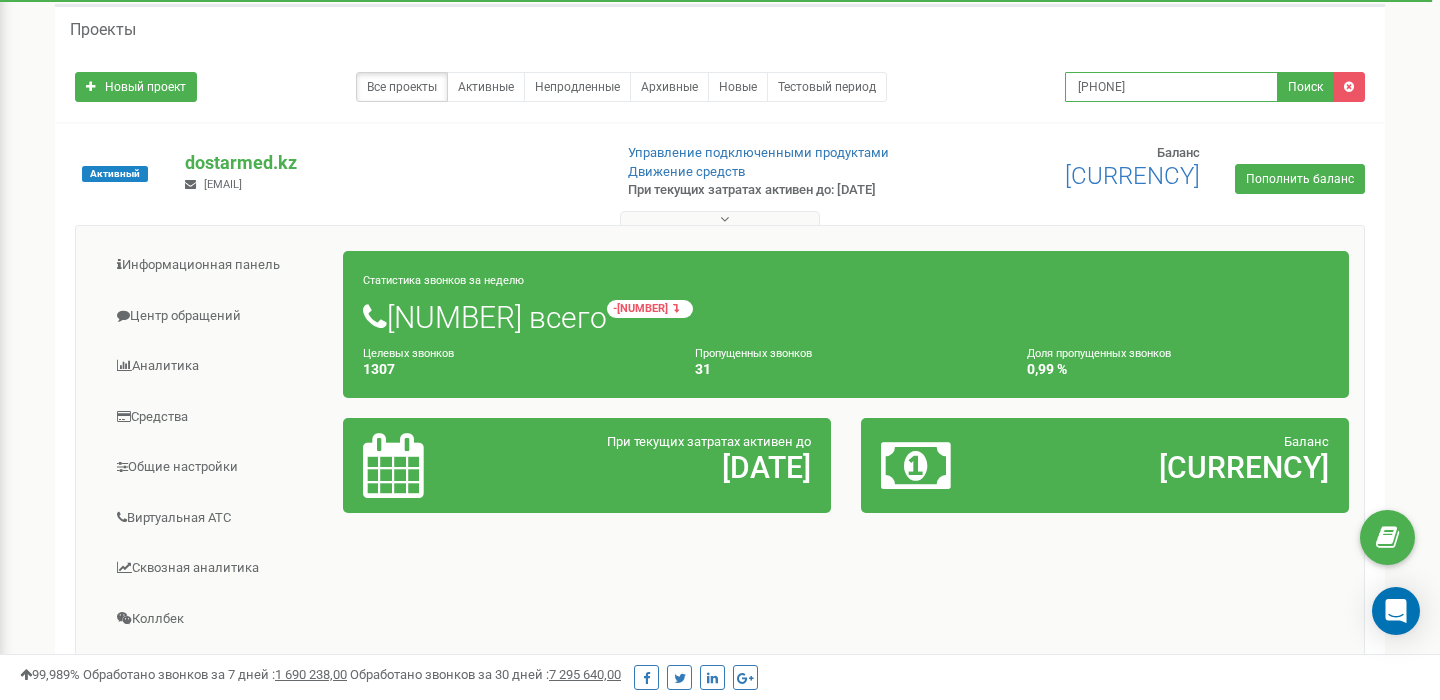 type on "[PHONE]" 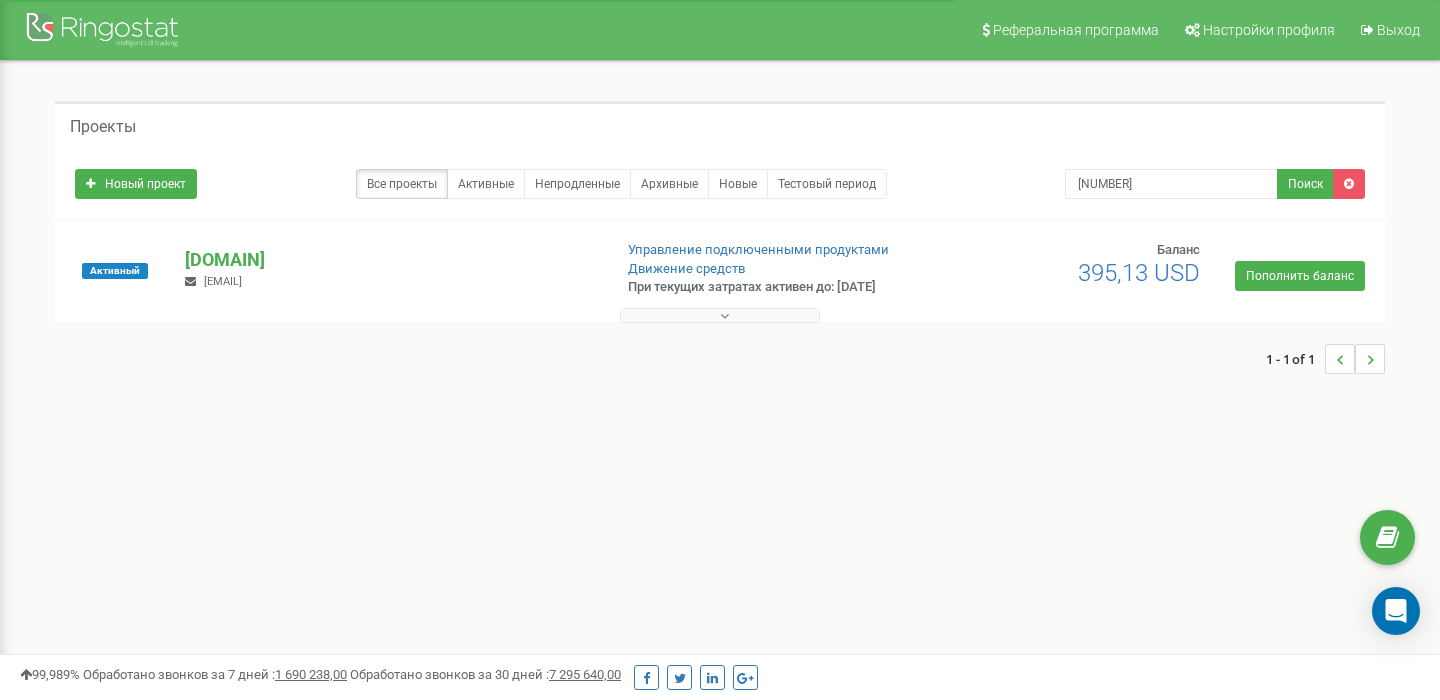 scroll, scrollTop: 97, scrollLeft: 0, axis: vertical 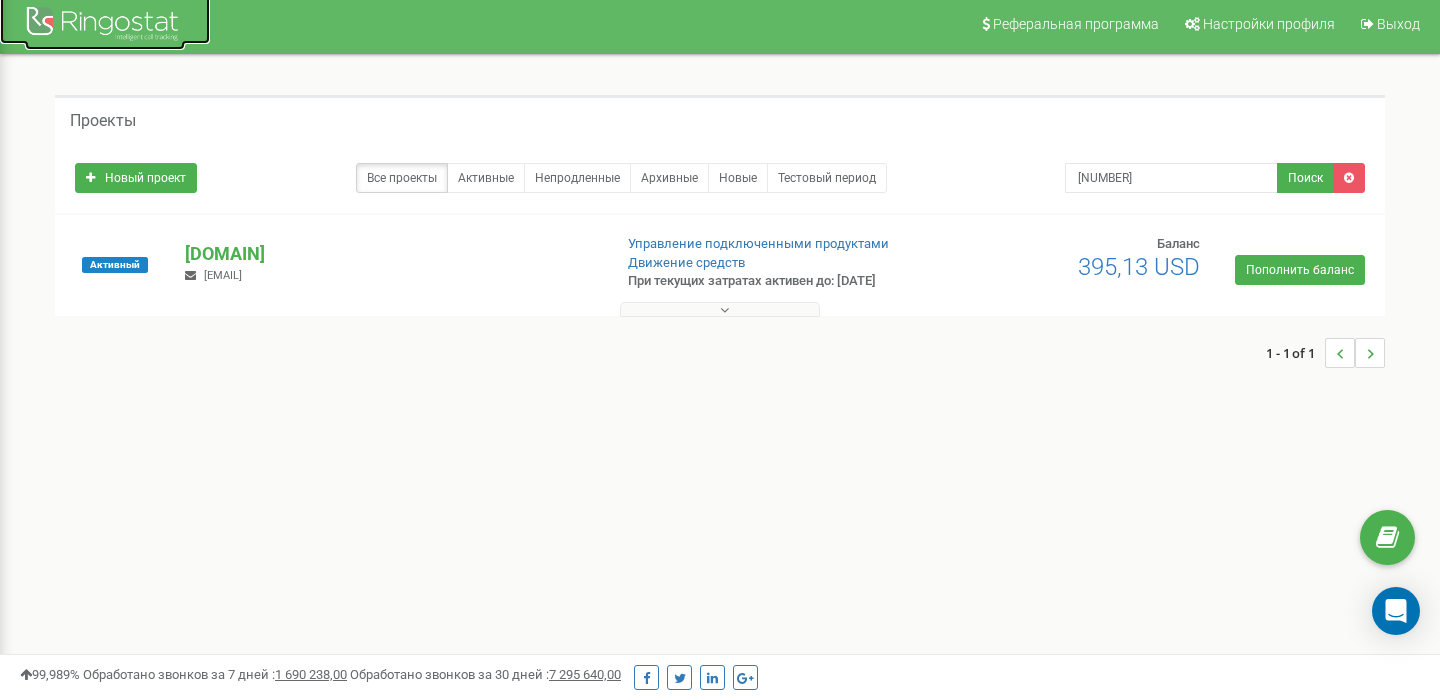 click at bounding box center [105, 26] 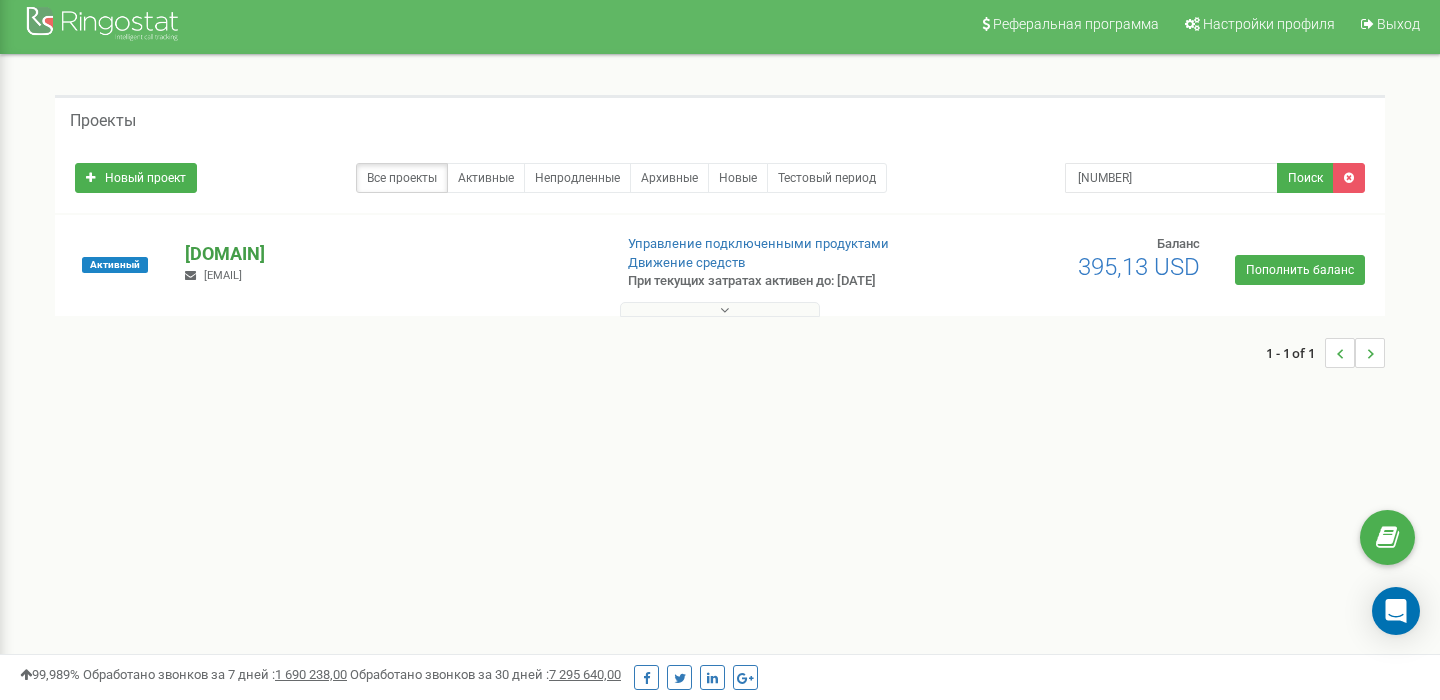 click on "dostarmed.[STATE]" at bounding box center [390, 254] 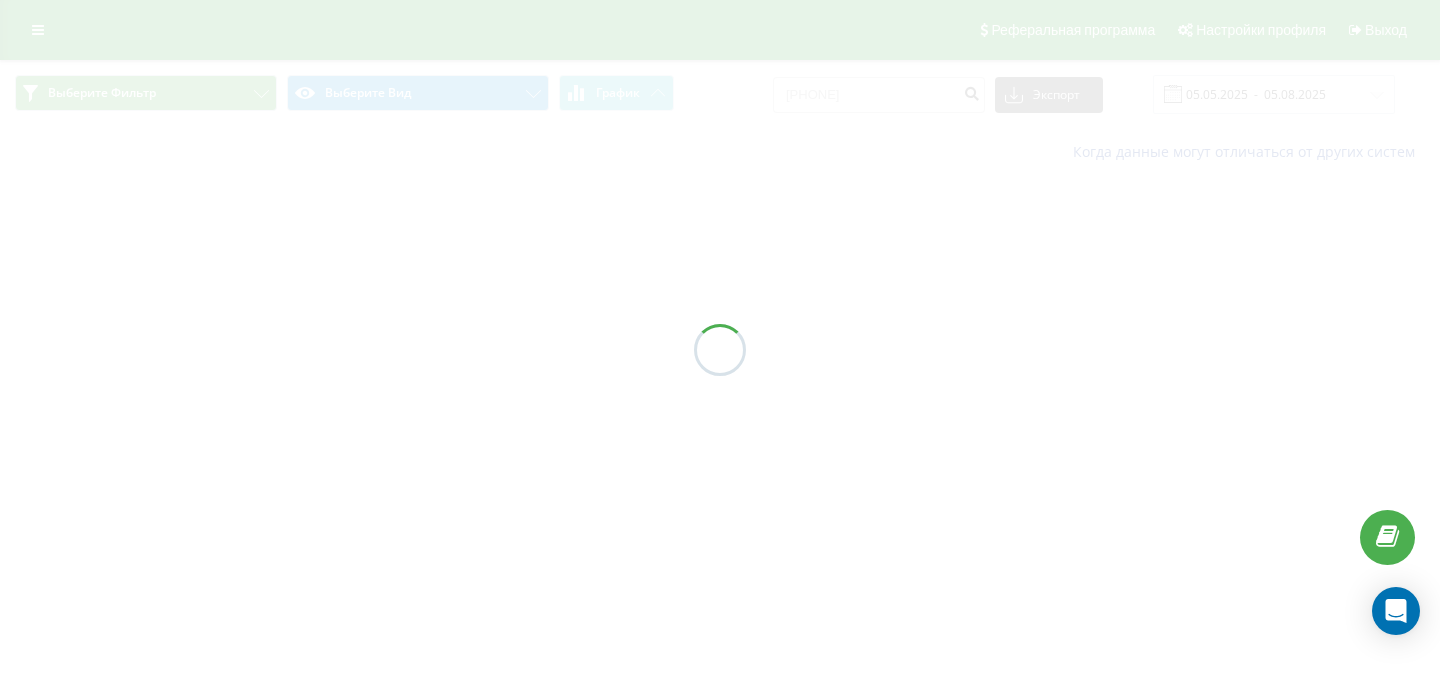 scroll, scrollTop: 0, scrollLeft: 0, axis: both 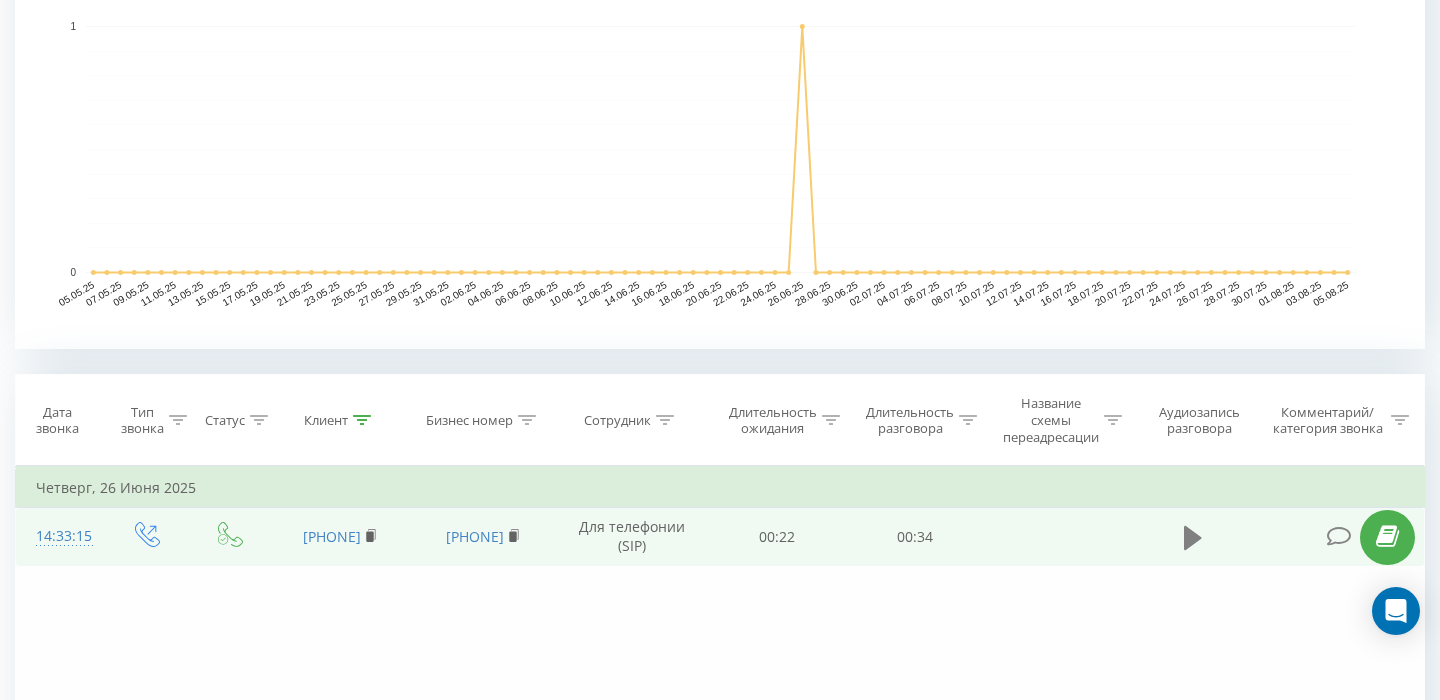 click 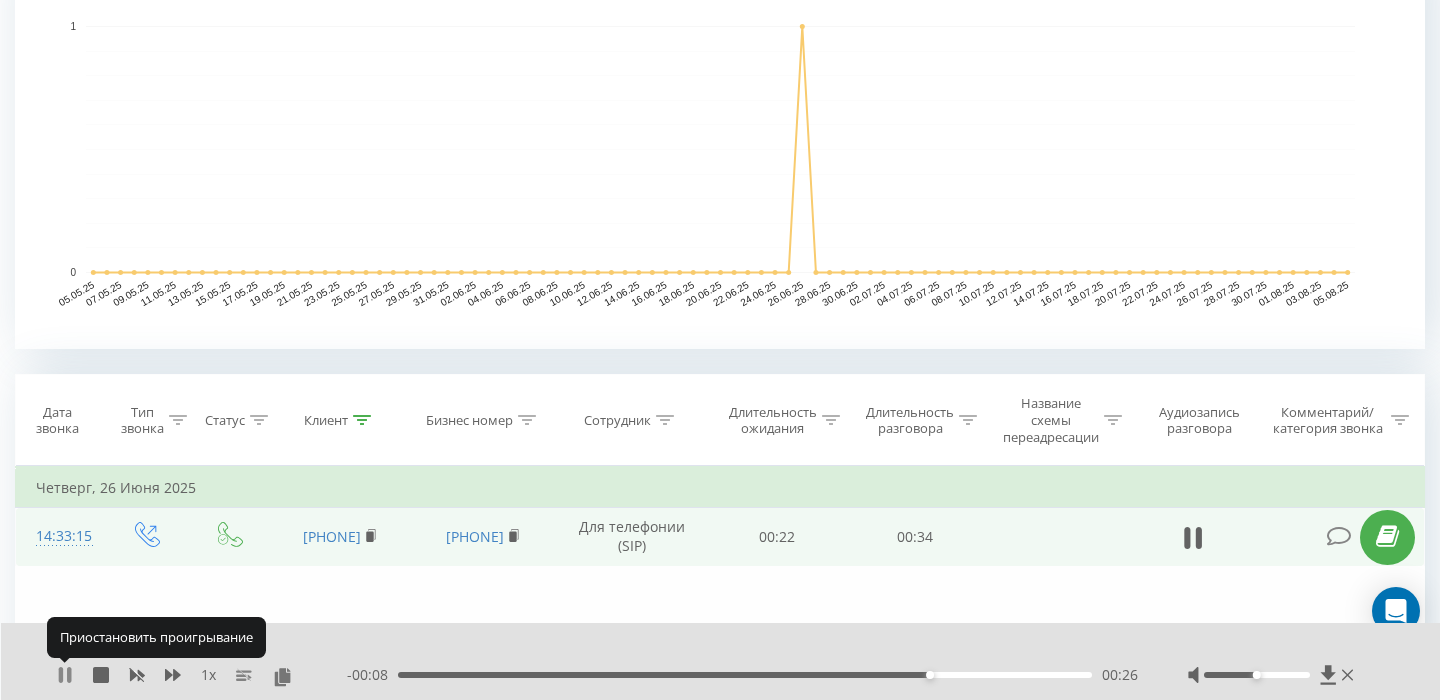 click 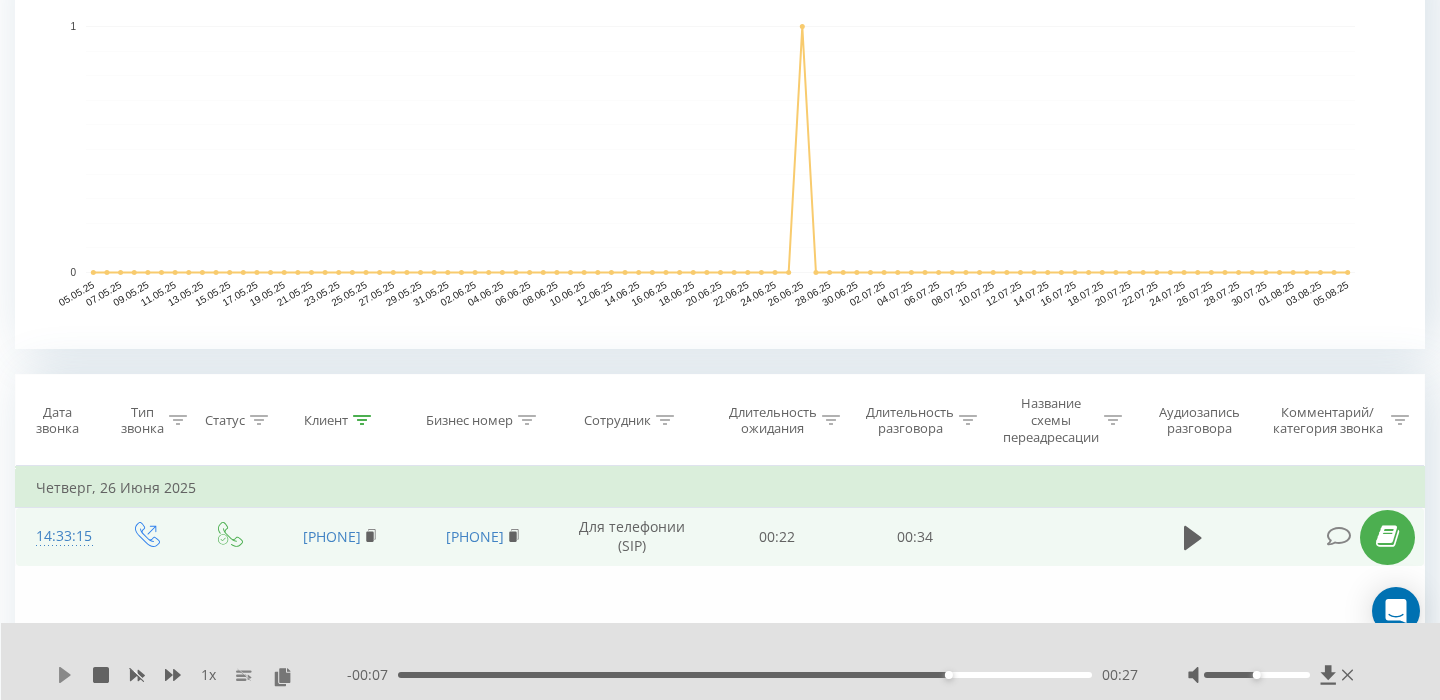 click 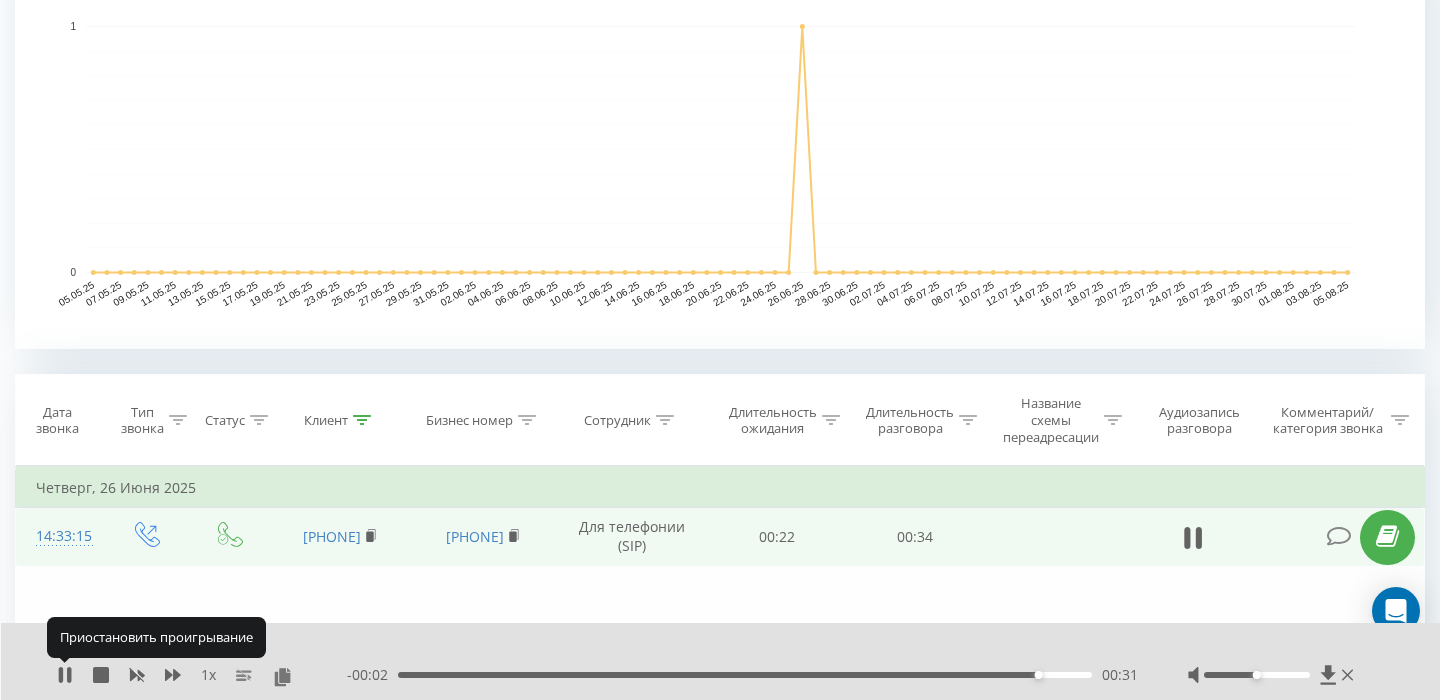 click 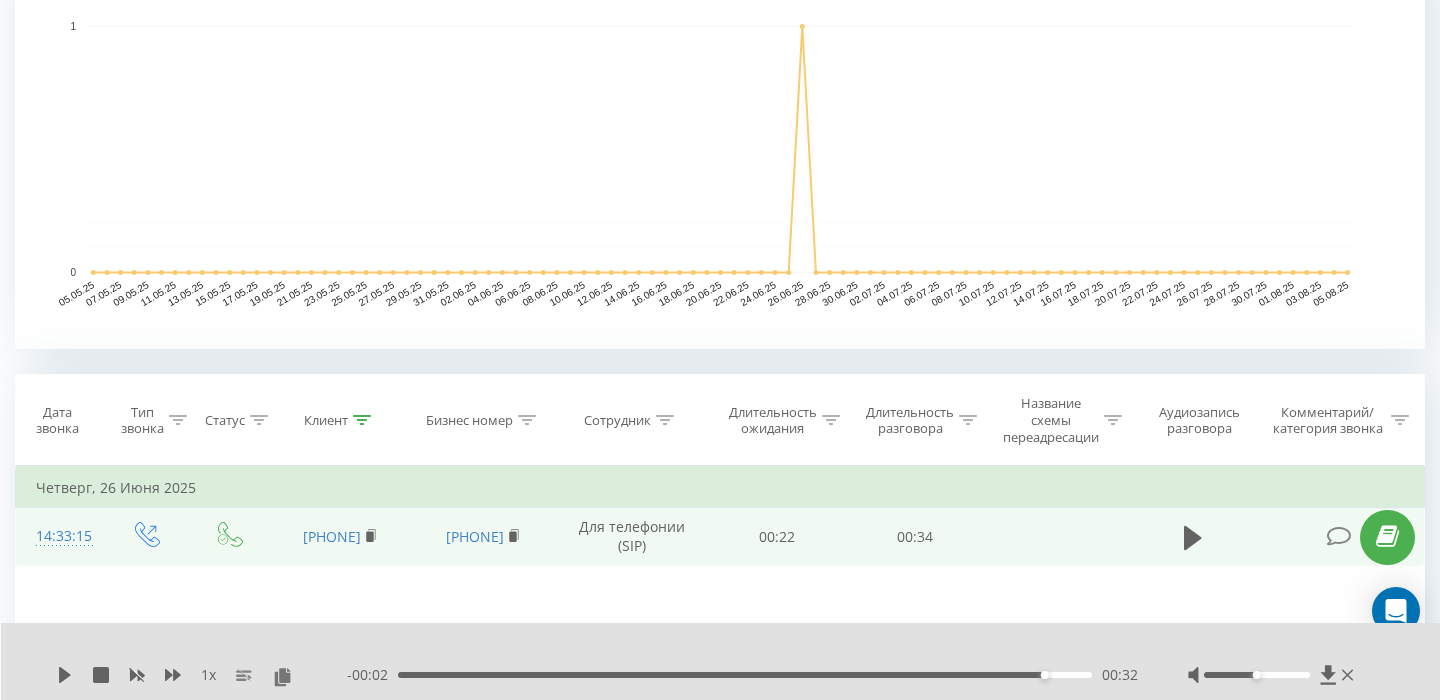 click on "00:32" at bounding box center [745, 675] 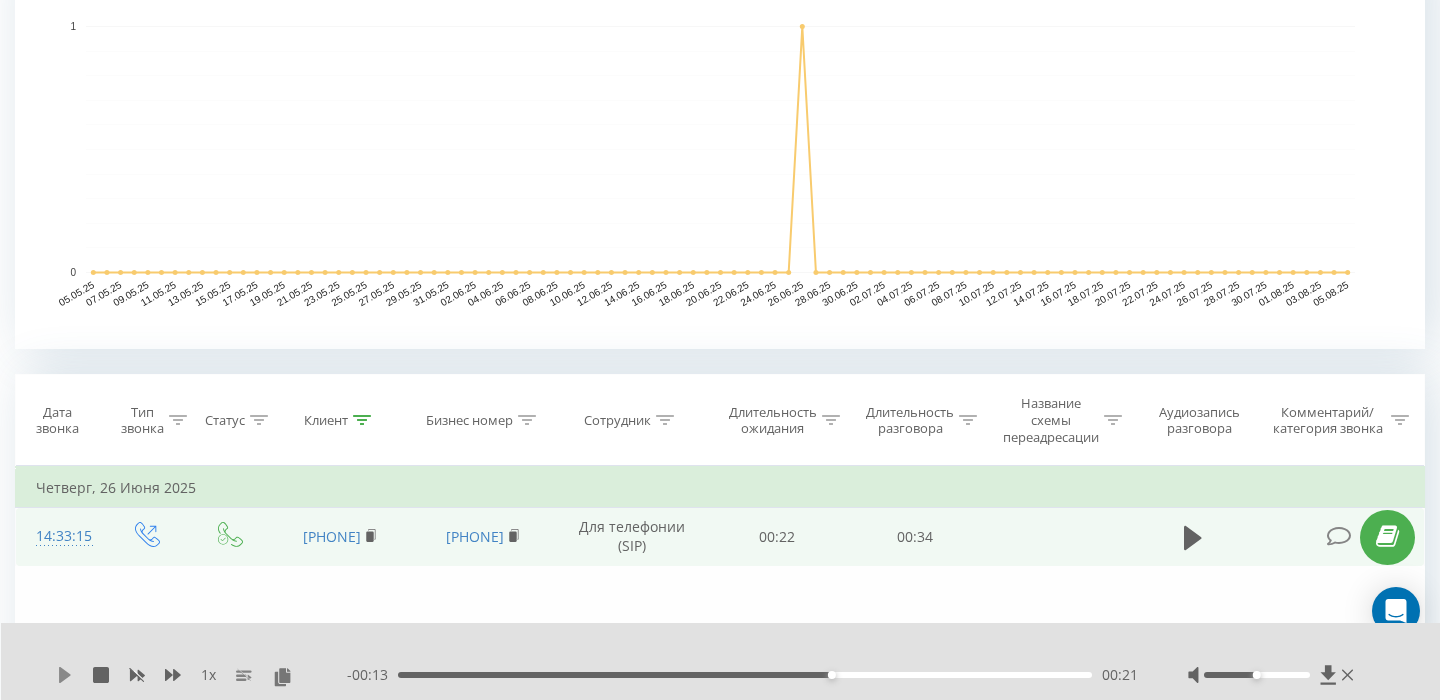 click 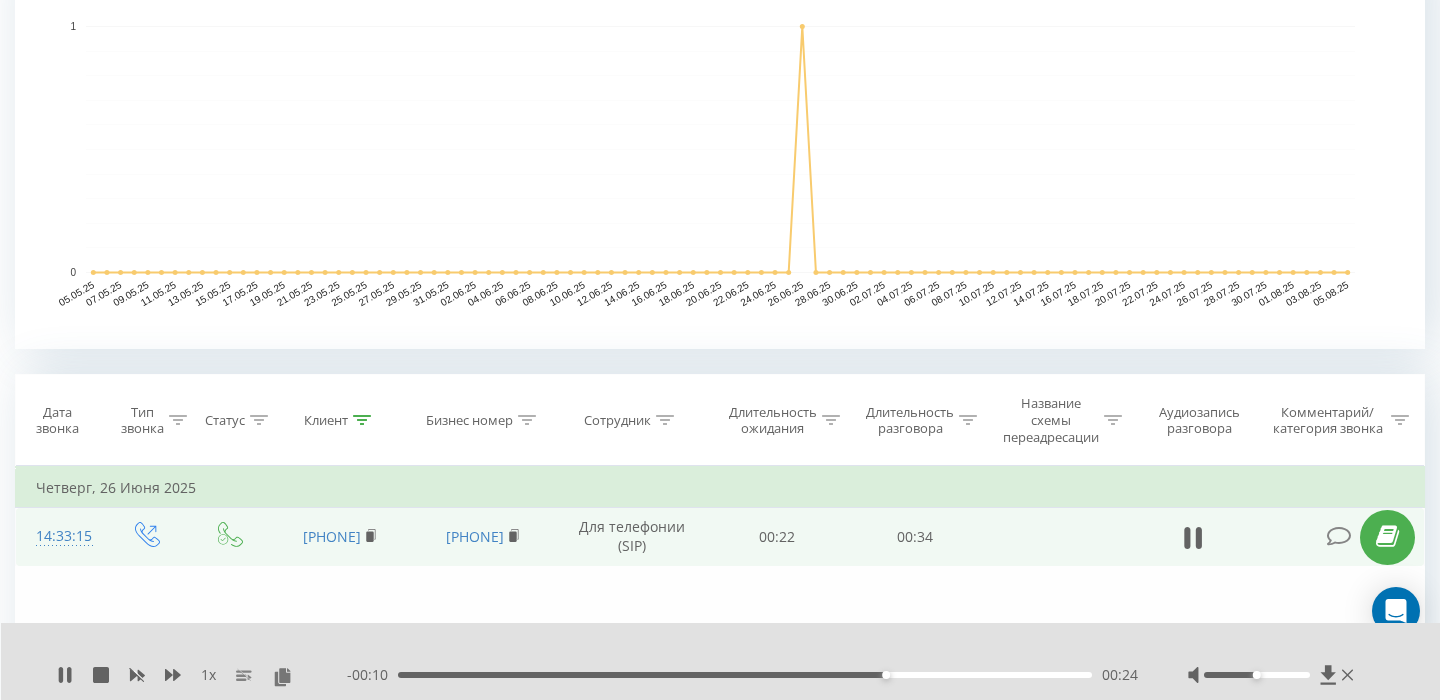 click on "00:24" at bounding box center (745, 675) 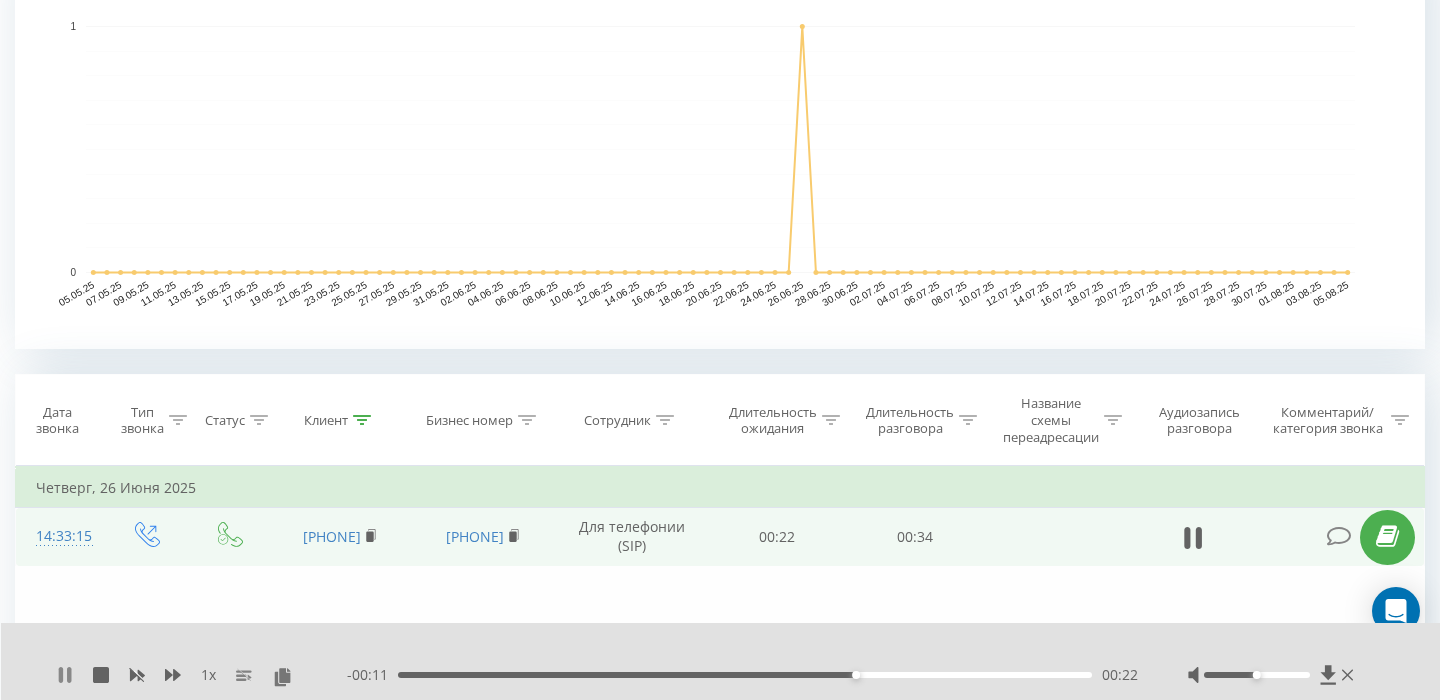 click 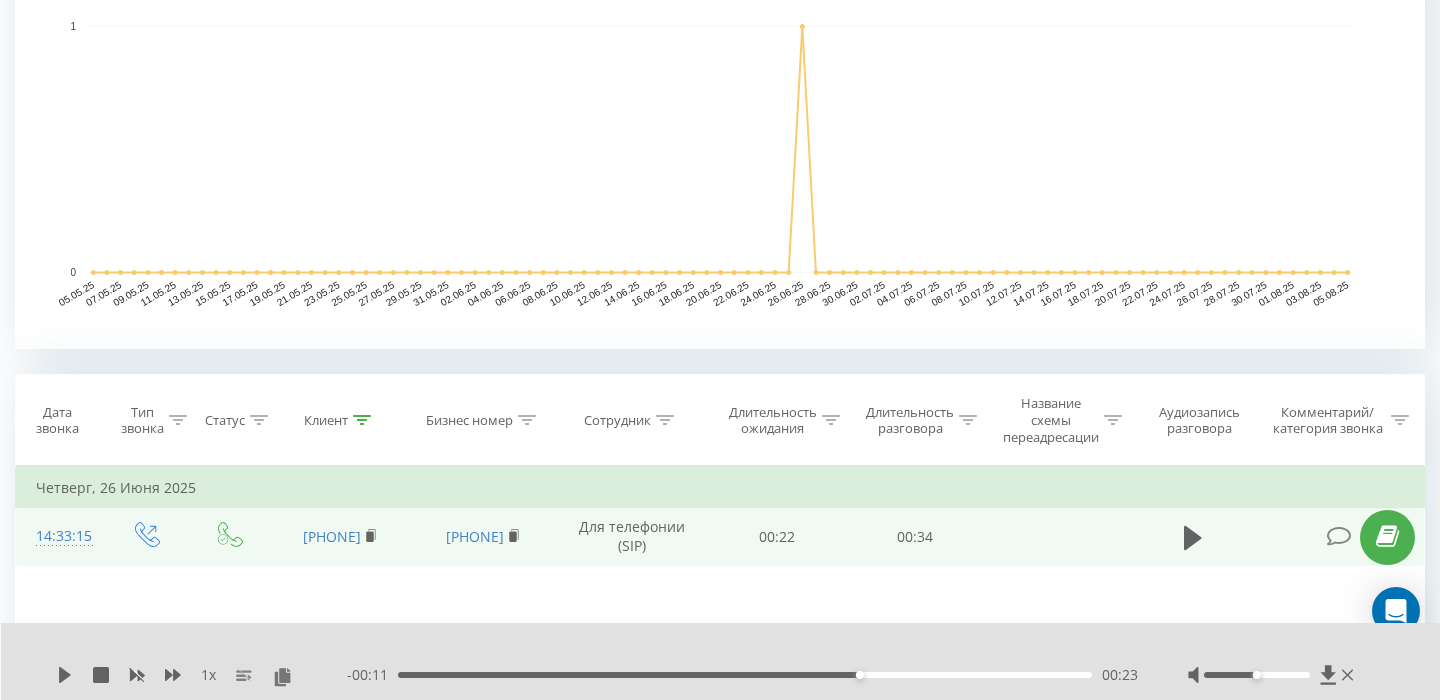 click on "1 x" at bounding box center [208, 675] 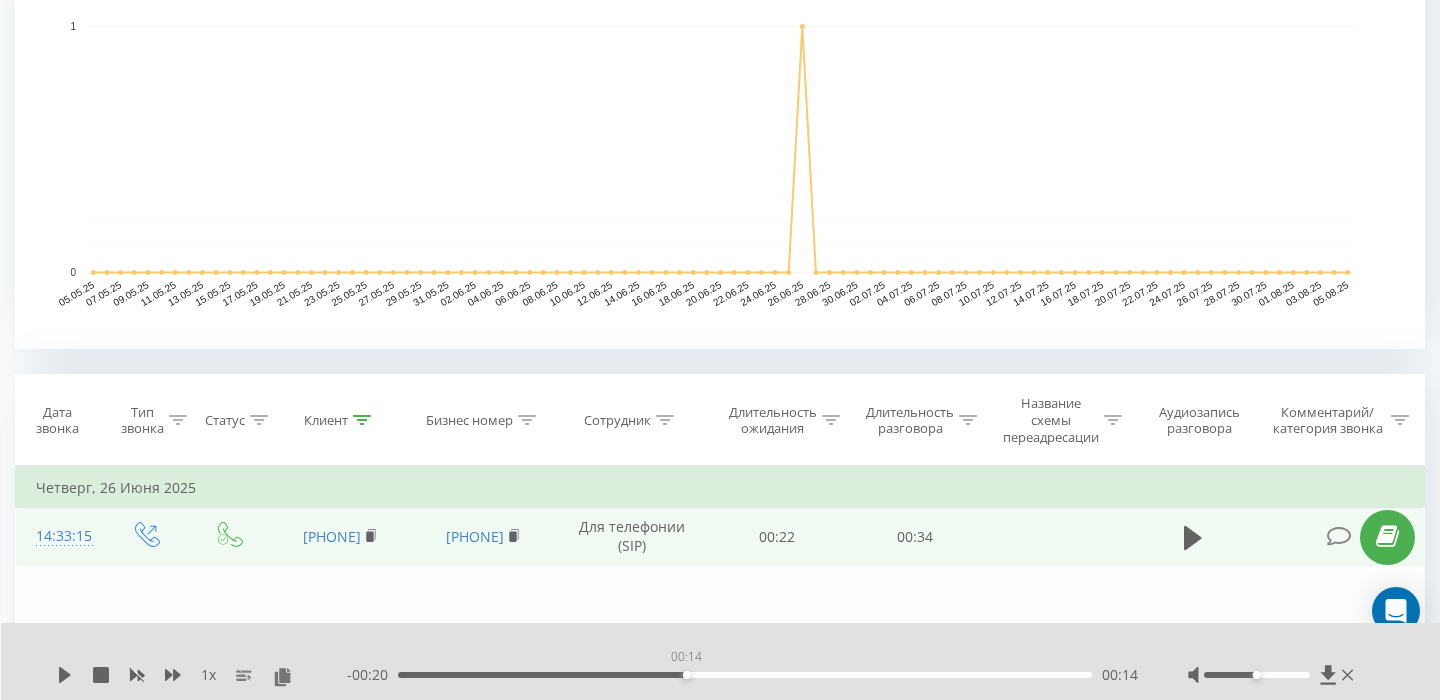 click on "00:14" at bounding box center (745, 675) 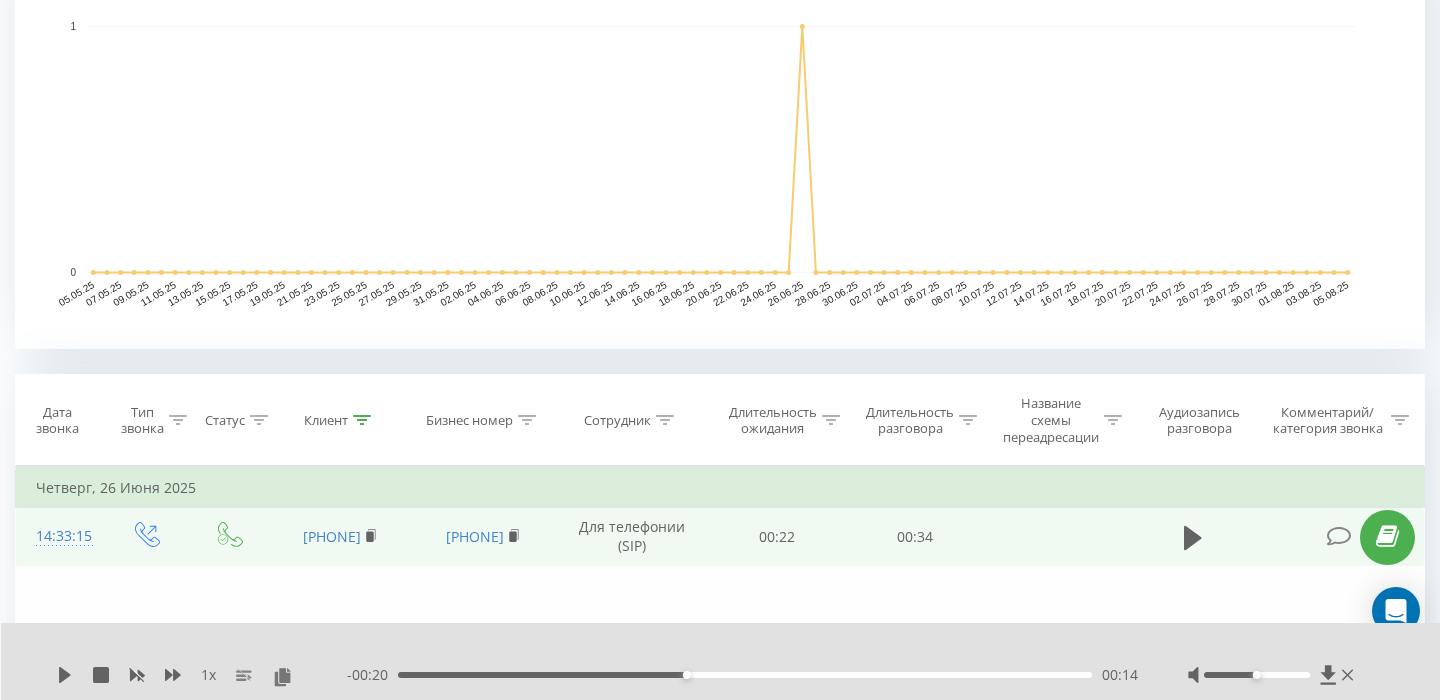 click at bounding box center (1256, 675) 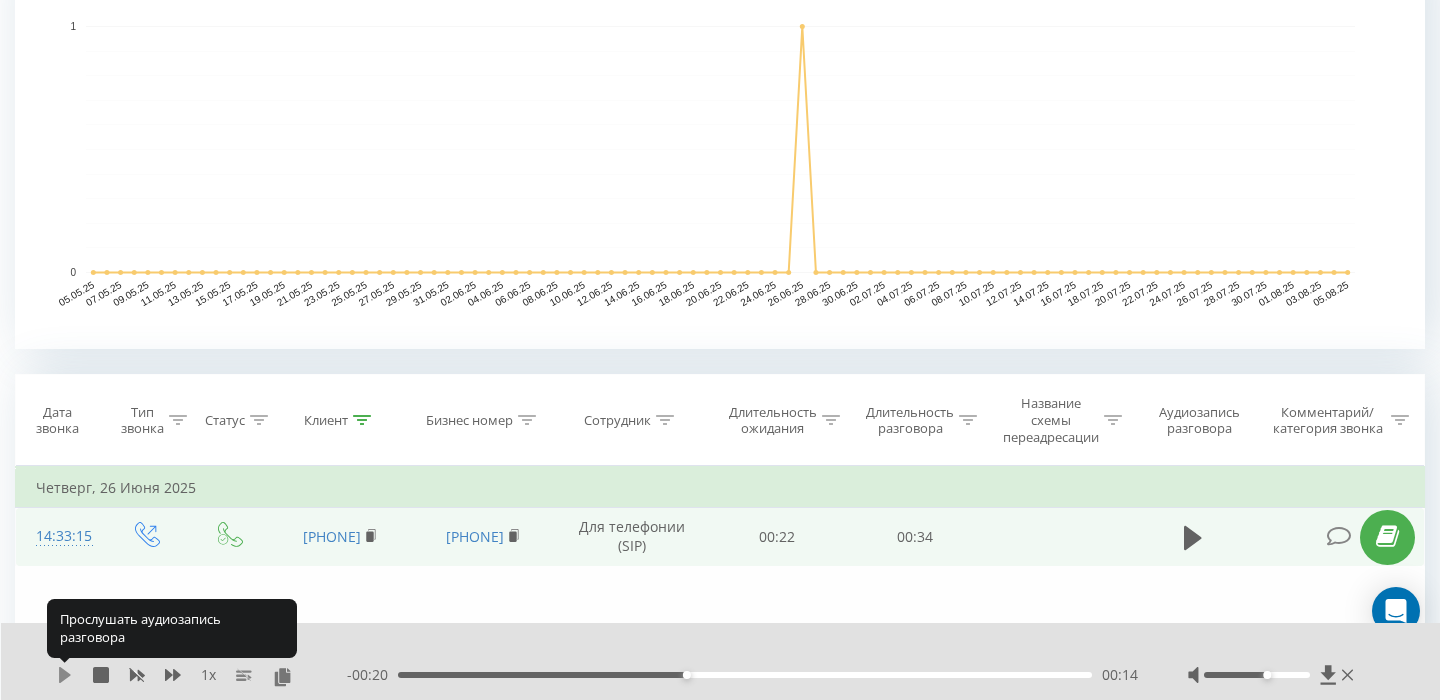 click 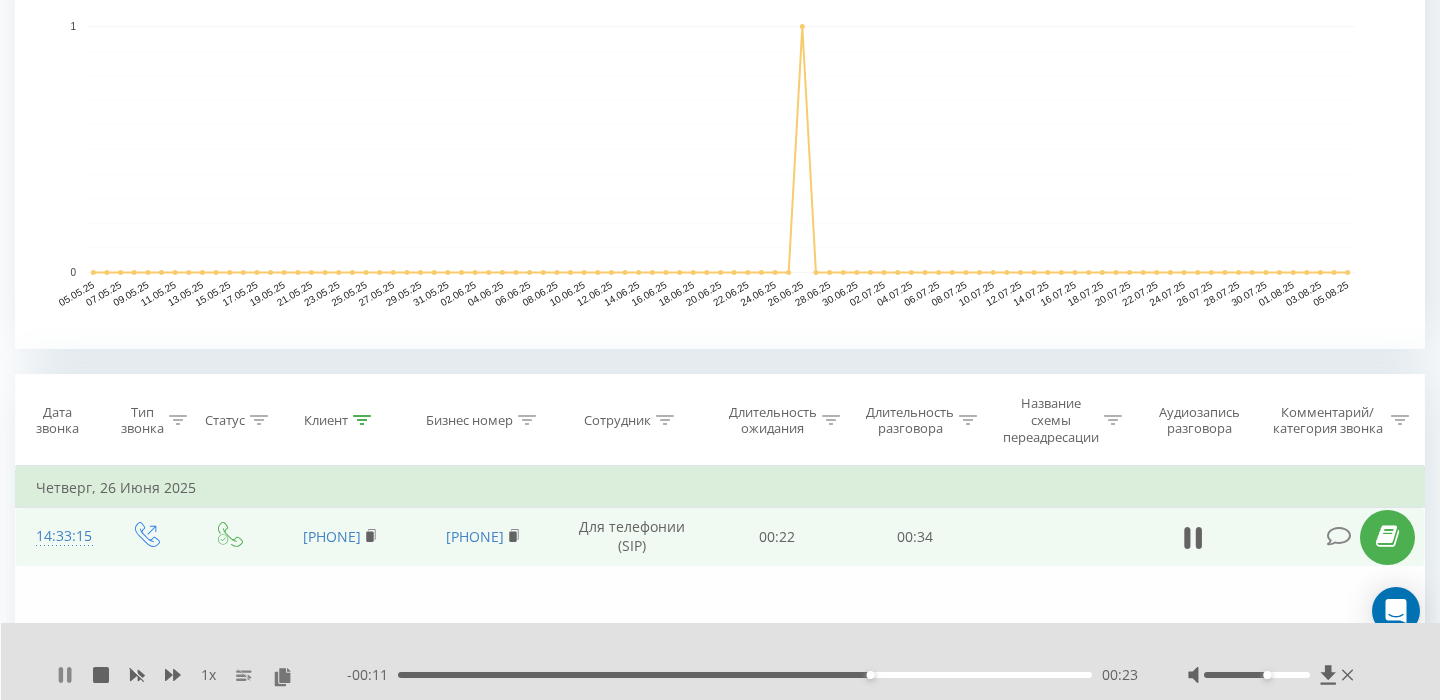 click 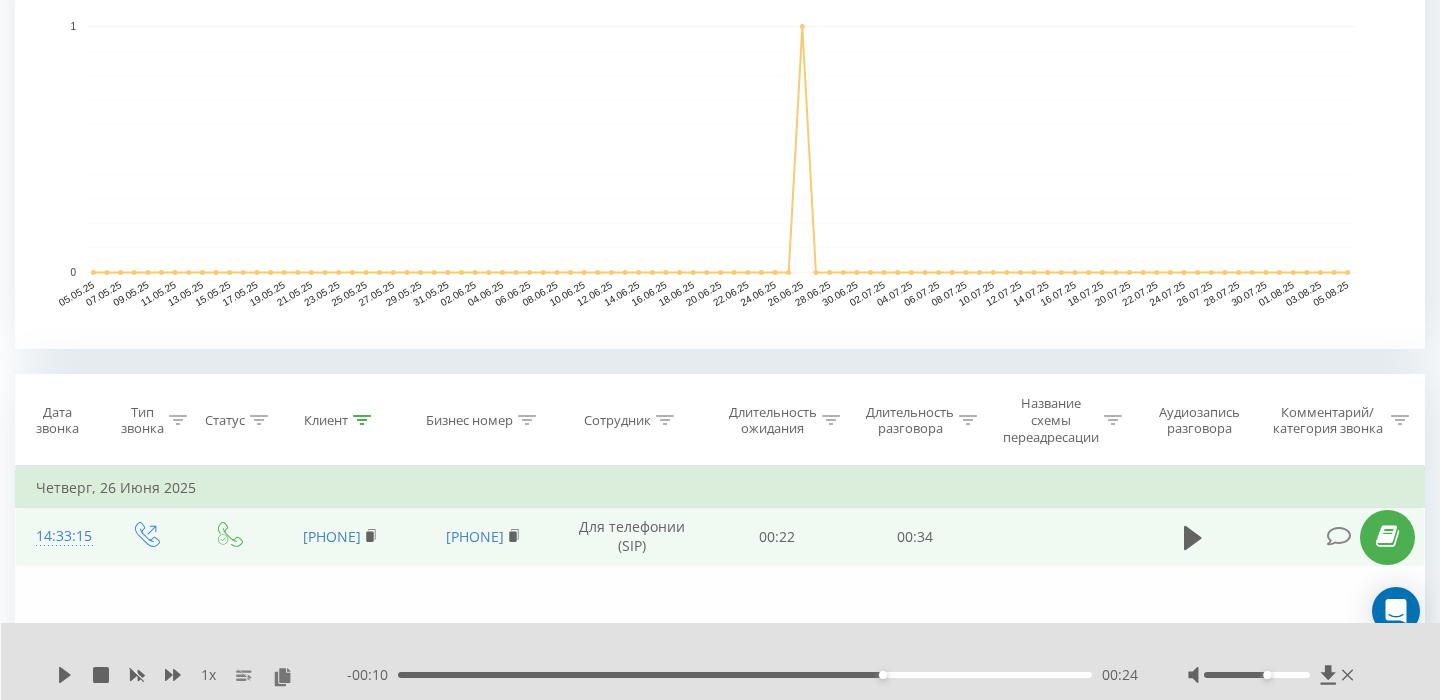 click on "1 x" at bounding box center [208, 675] 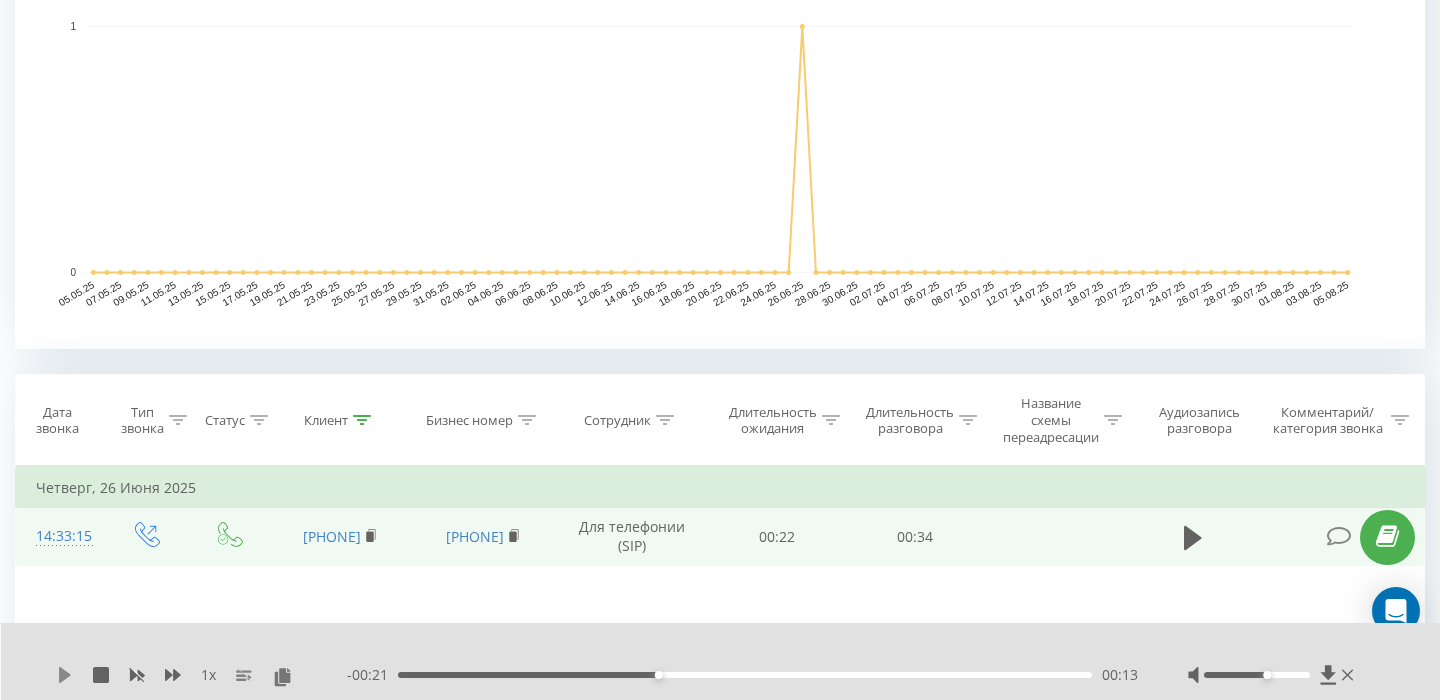 click 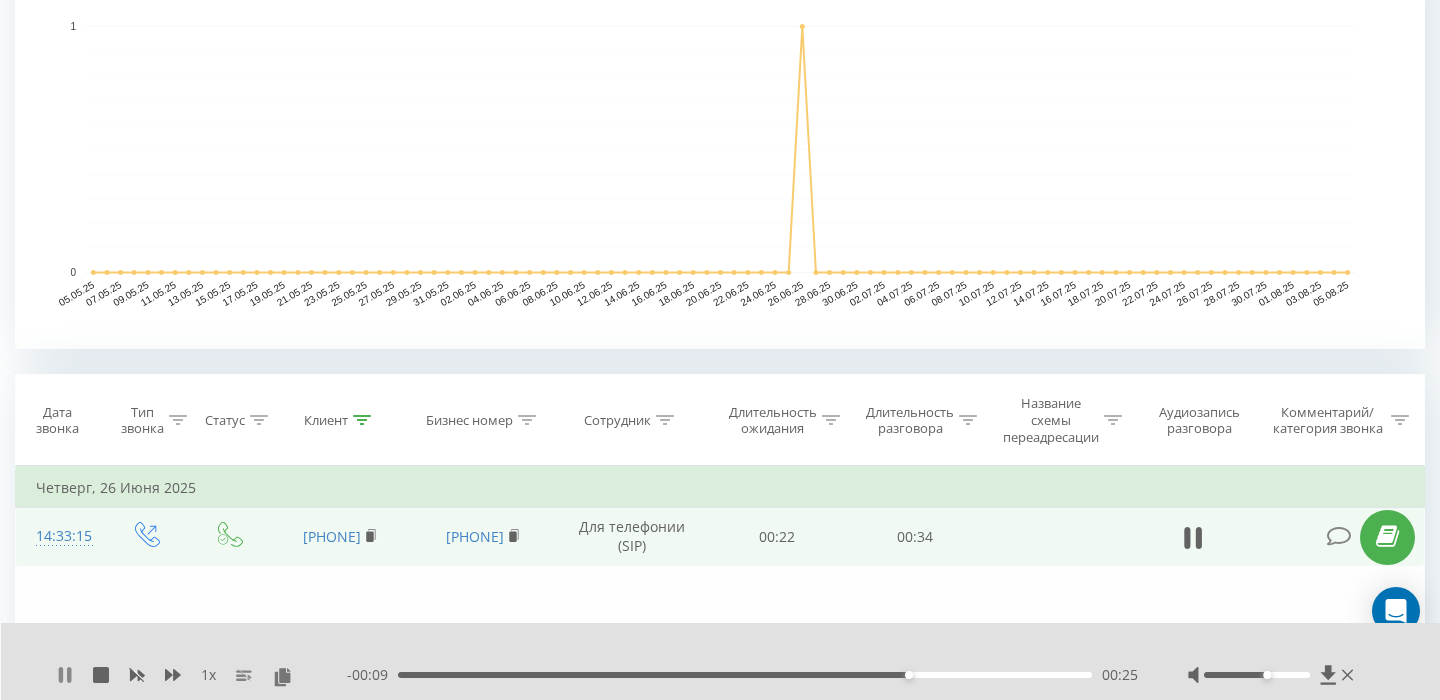 click 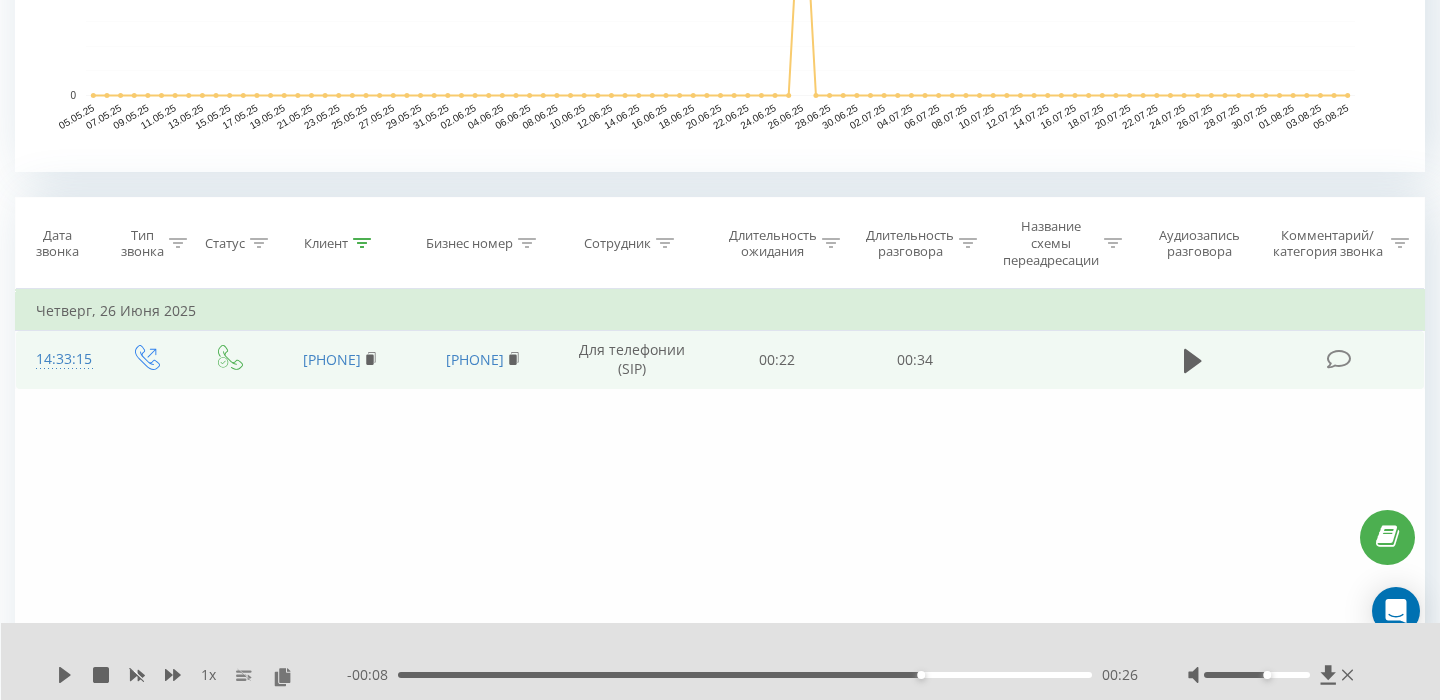 scroll, scrollTop: 857, scrollLeft: 0, axis: vertical 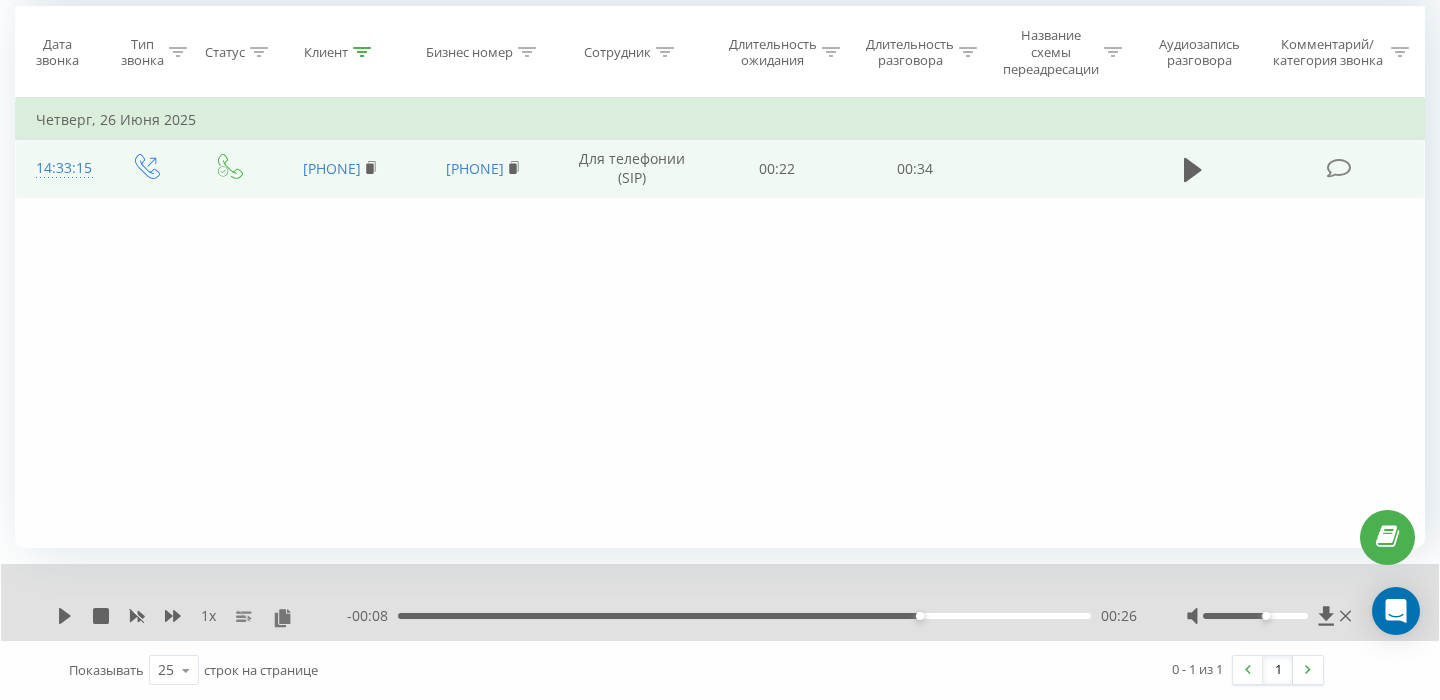 click on "Четверг, 26 Июня 2025" at bounding box center [720, 120] 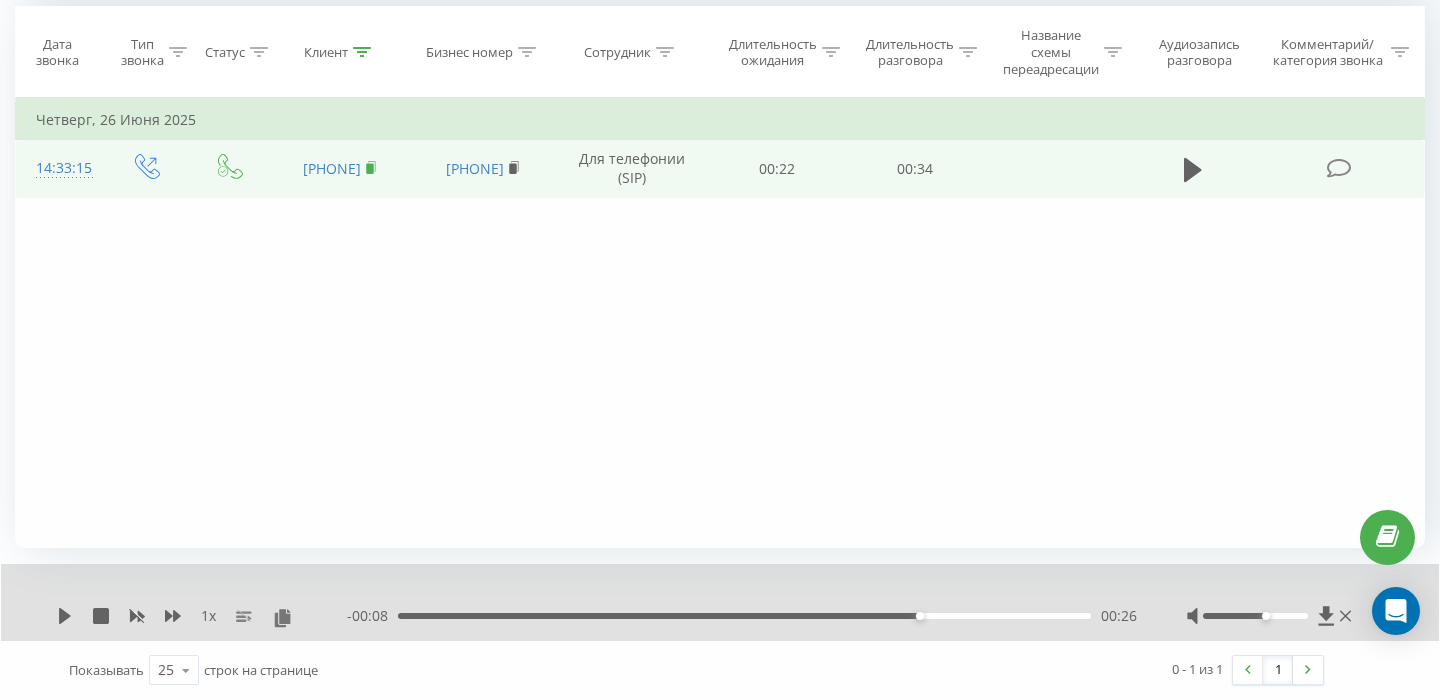 click 